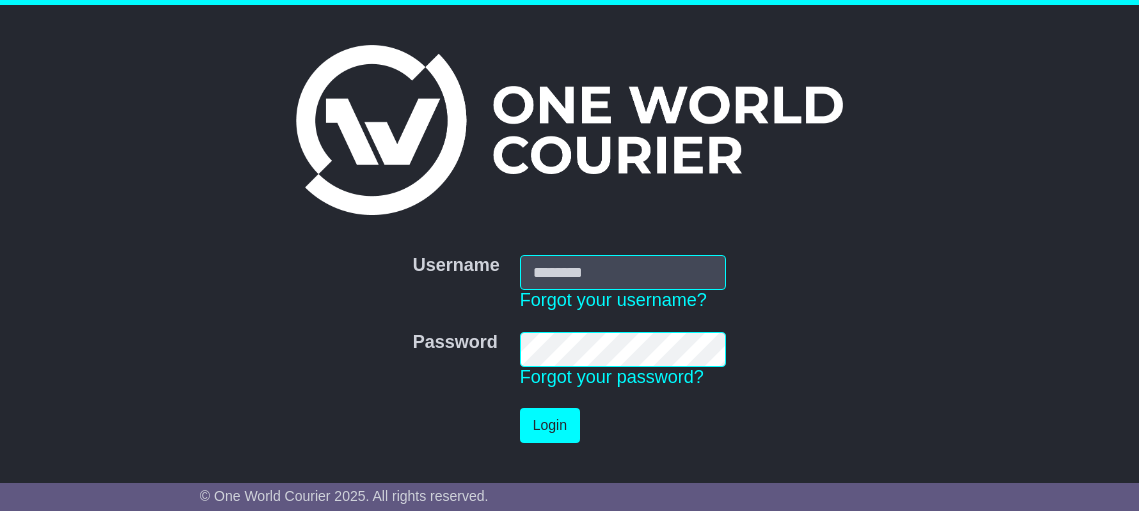 scroll, scrollTop: 0, scrollLeft: 0, axis: both 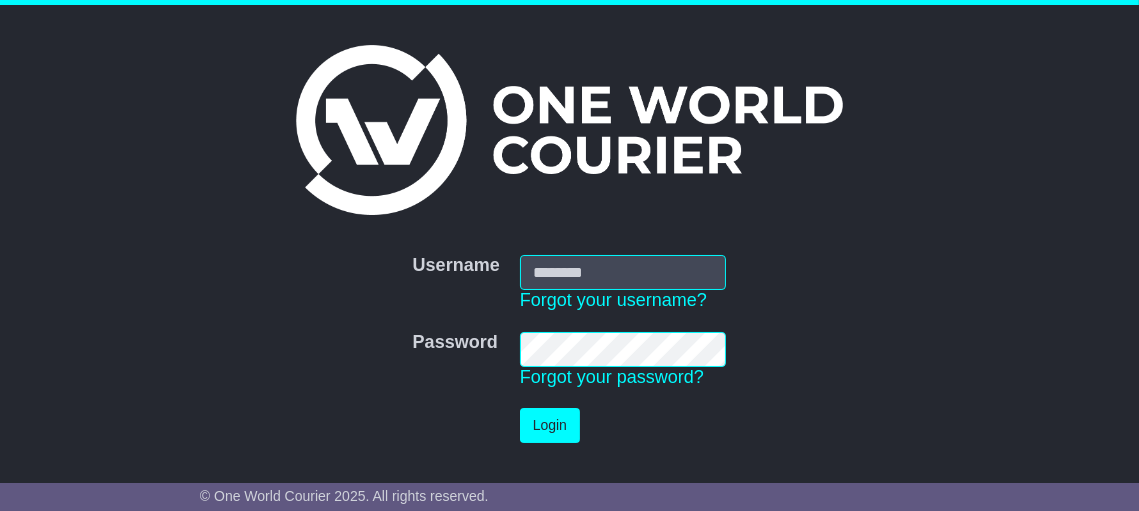 type on "**********" 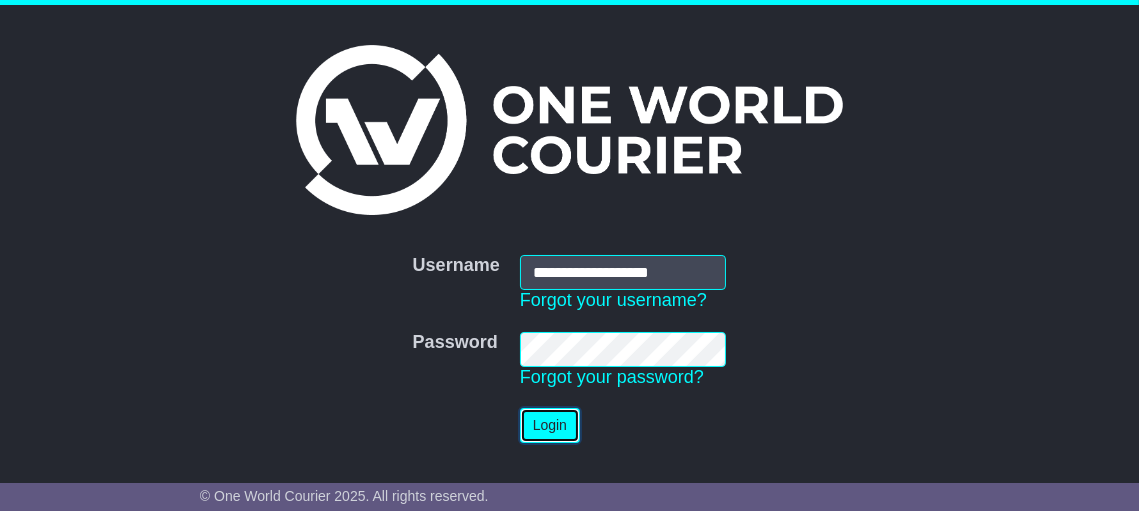click on "Login" at bounding box center (550, 425) 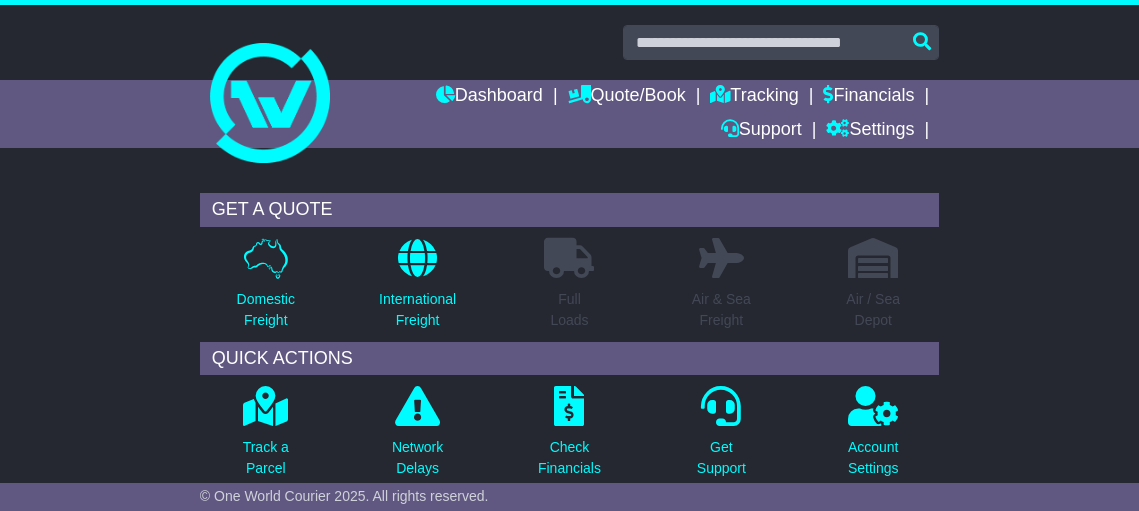 scroll, scrollTop: 0, scrollLeft: 0, axis: both 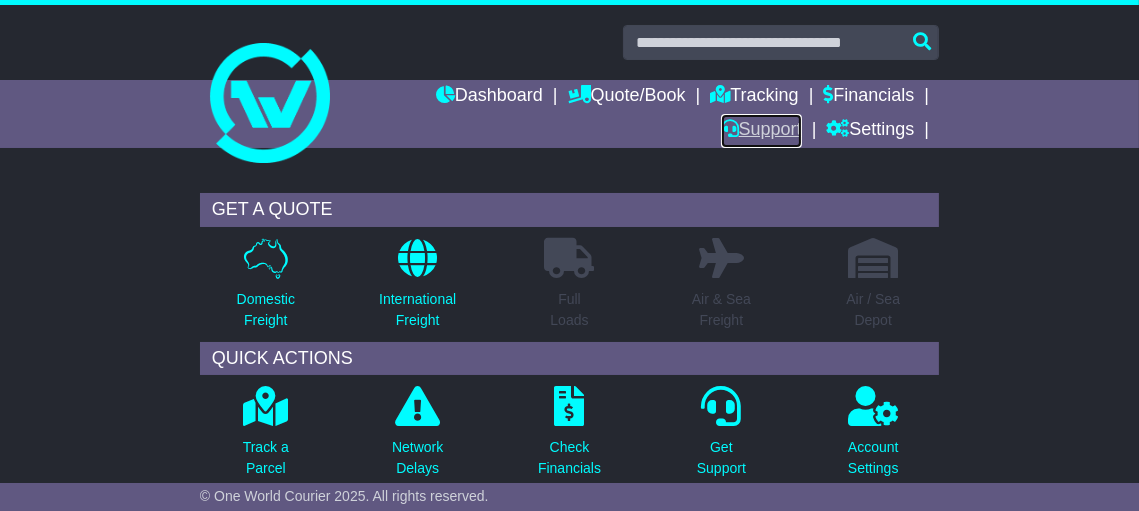 click on "Support" at bounding box center (761, 131) 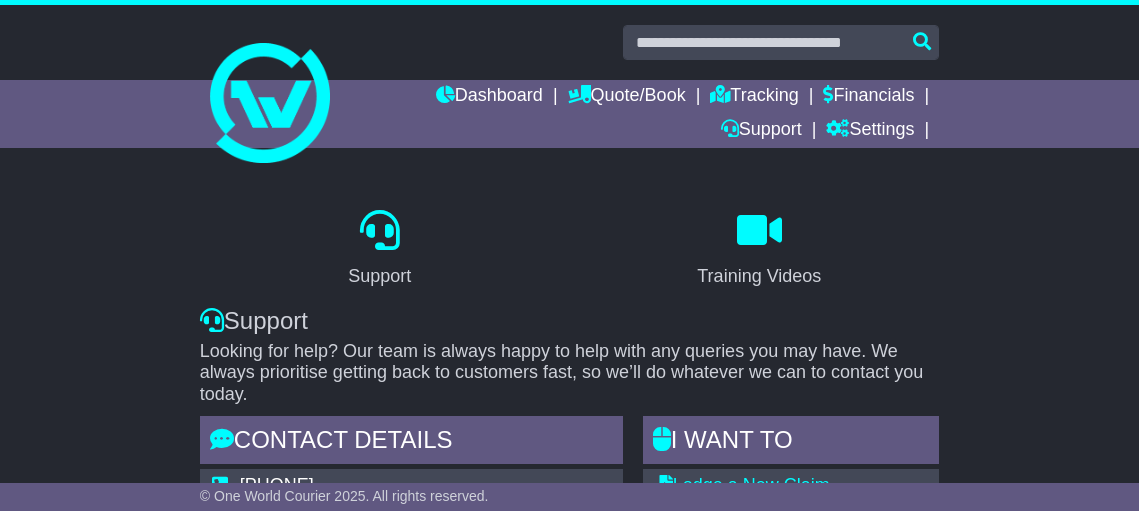 scroll, scrollTop: 0, scrollLeft: 0, axis: both 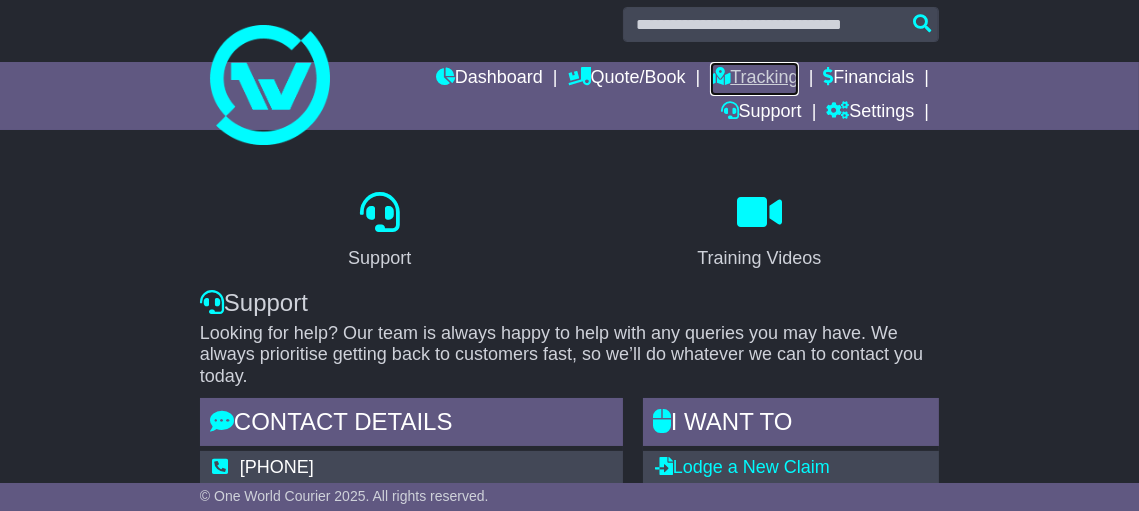 click on "Tracking" at bounding box center (754, 79) 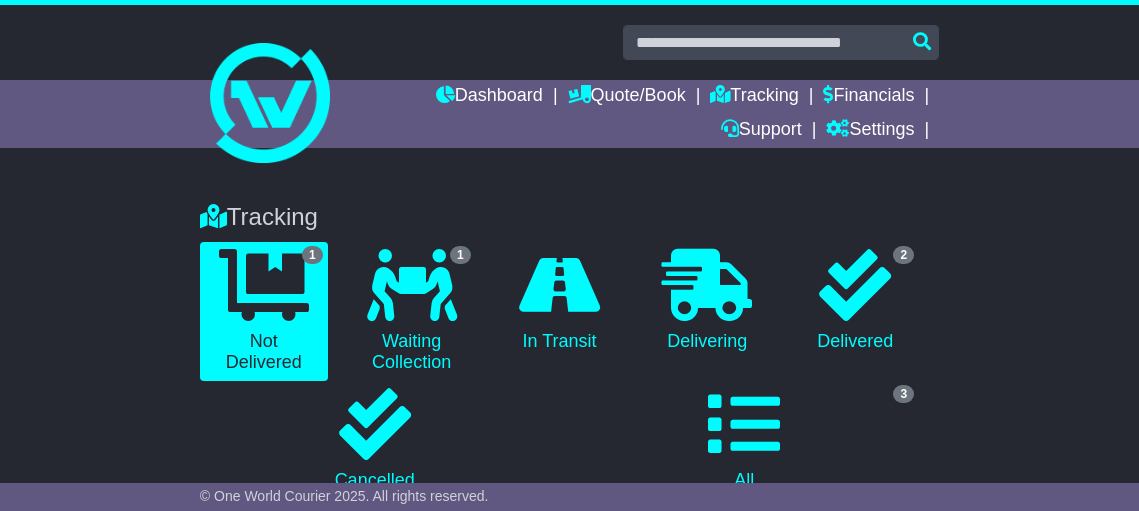 scroll, scrollTop: 0, scrollLeft: 0, axis: both 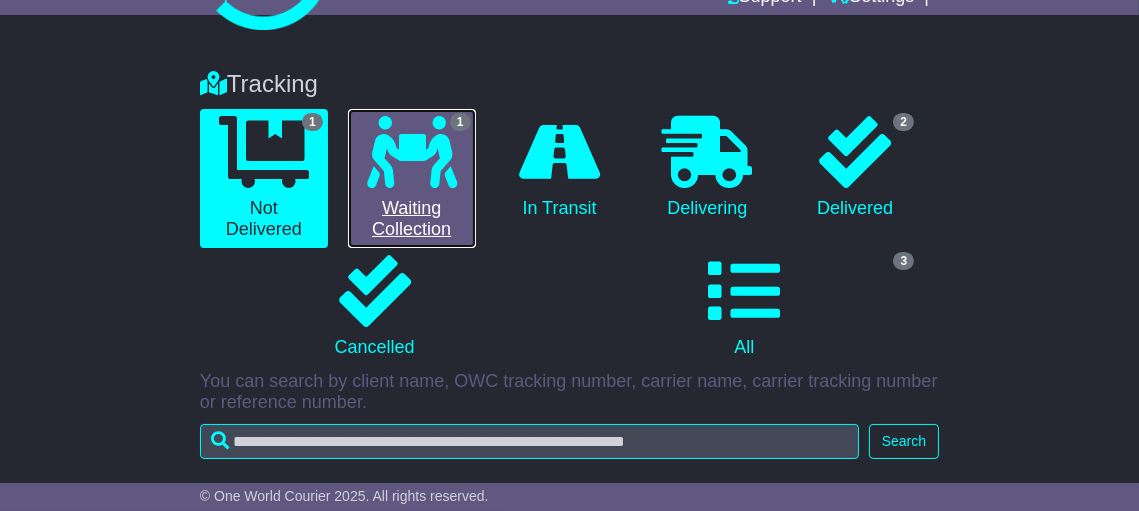 click at bounding box center [412, 152] 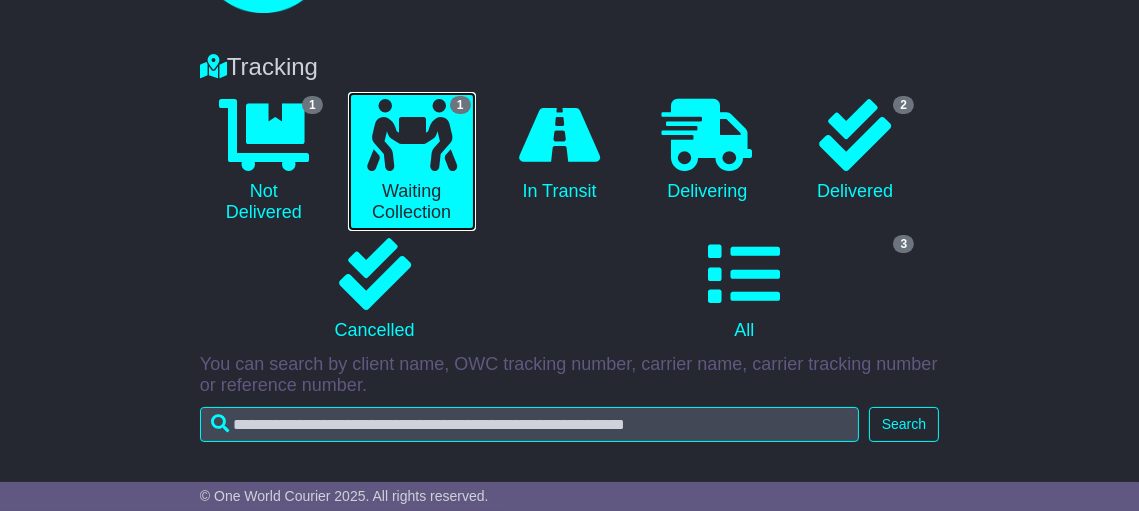scroll, scrollTop: 145, scrollLeft: 0, axis: vertical 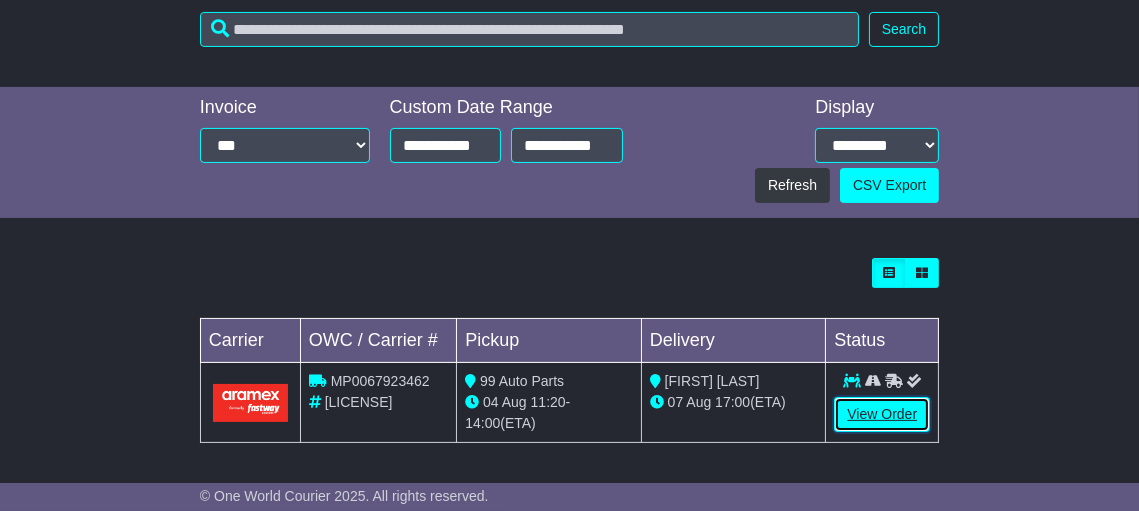 click on "View Order" at bounding box center [882, 414] 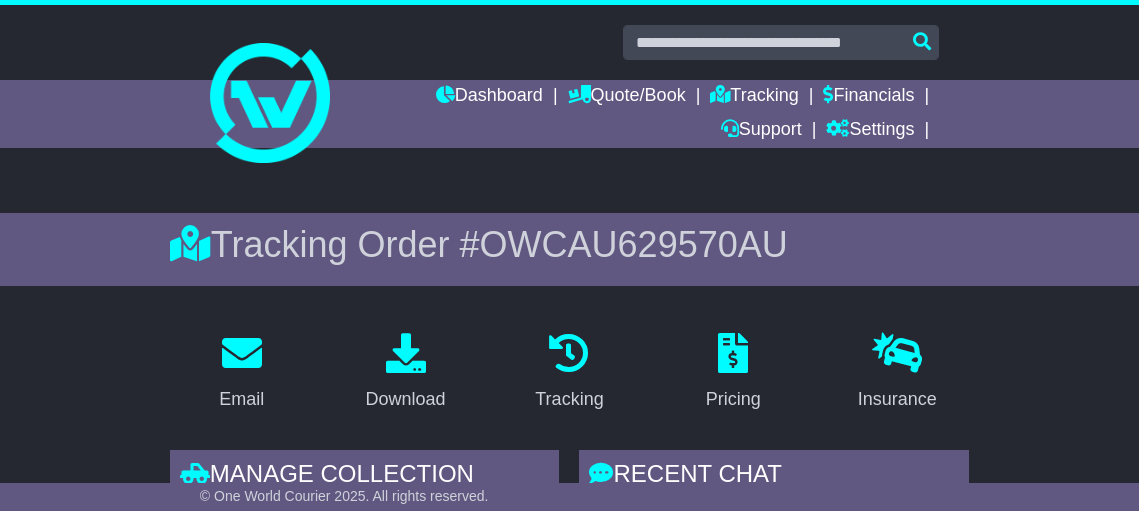 scroll, scrollTop: 0, scrollLeft: 0, axis: both 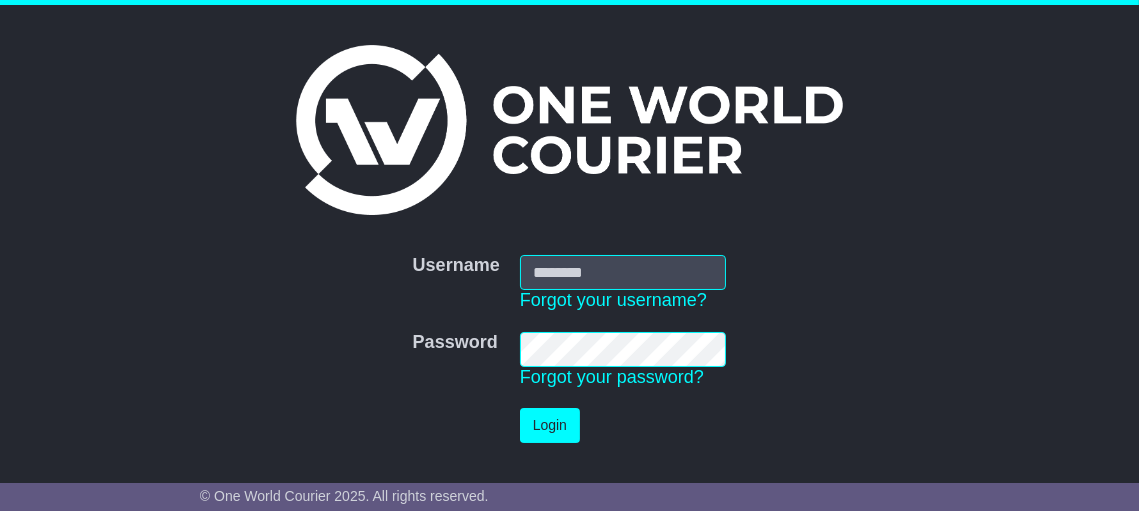 type on "**********" 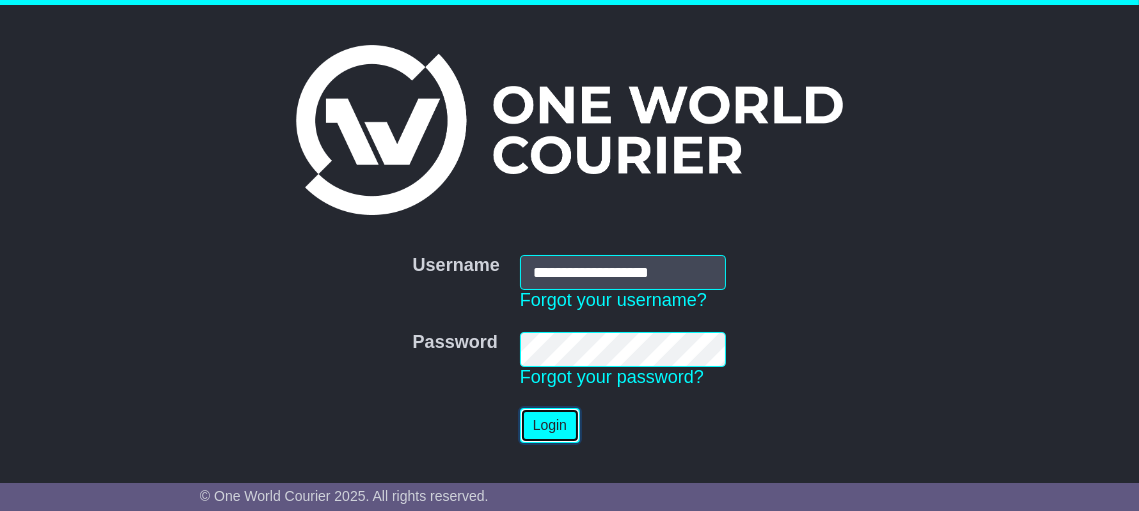 click on "Login" at bounding box center [550, 425] 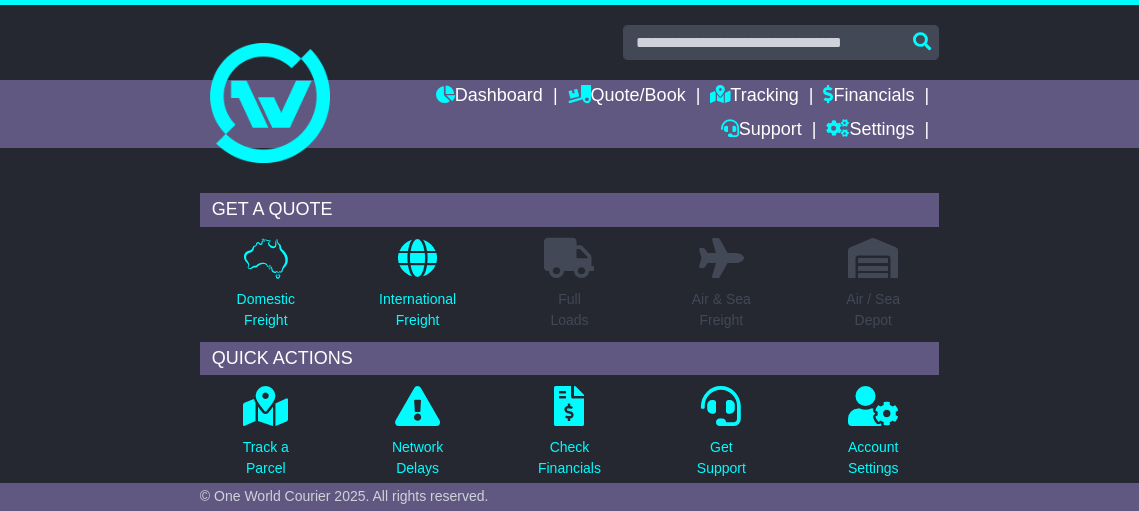 scroll, scrollTop: 0, scrollLeft: 0, axis: both 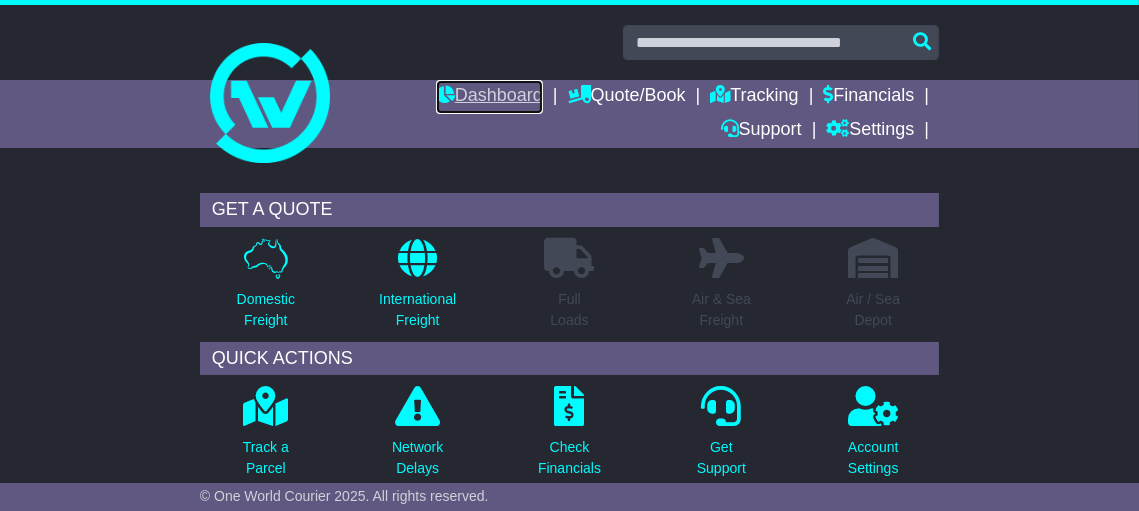 click on "Dashboard" at bounding box center [489, 97] 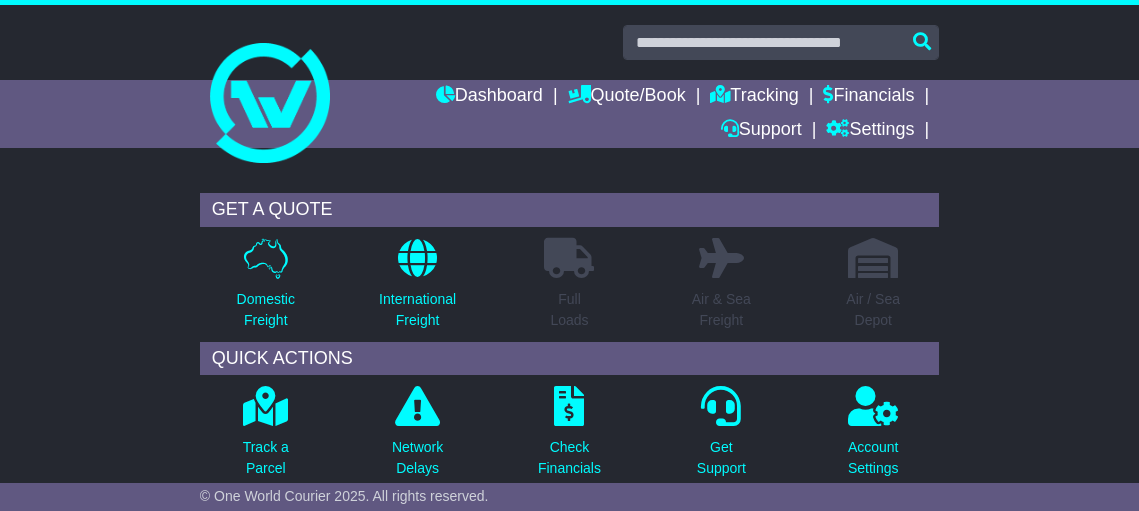 scroll, scrollTop: 0, scrollLeft: 0, axis: both 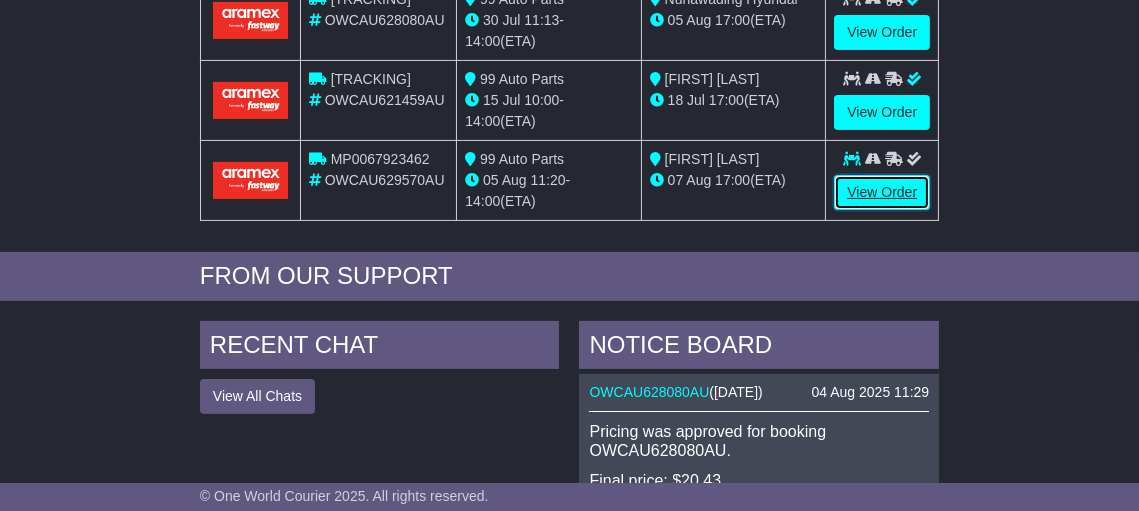 click on "View Order" at bounding box center [882, 192] 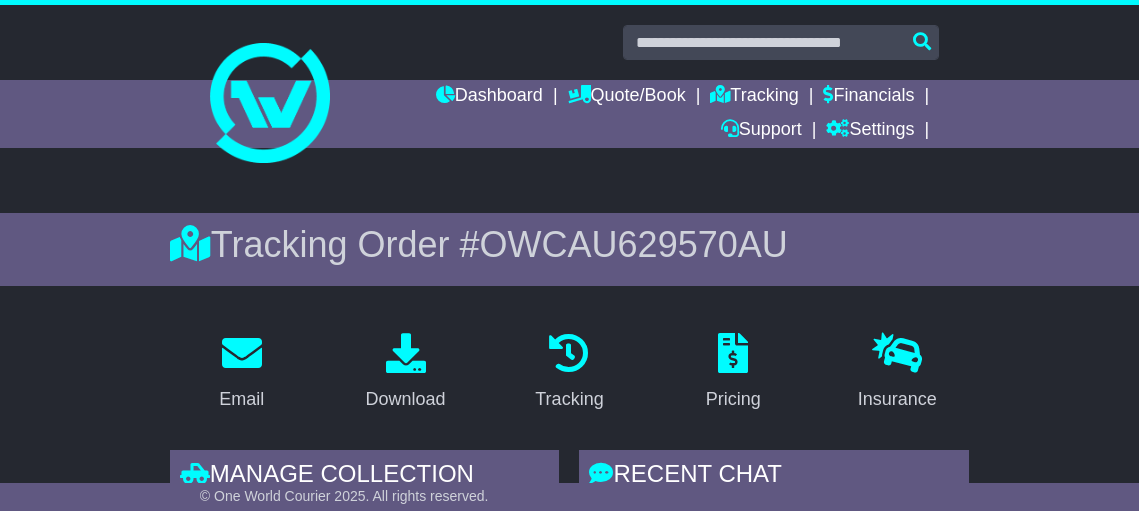 scroll, scrollTop: 182, scrollLeft: 0, axis: vertical 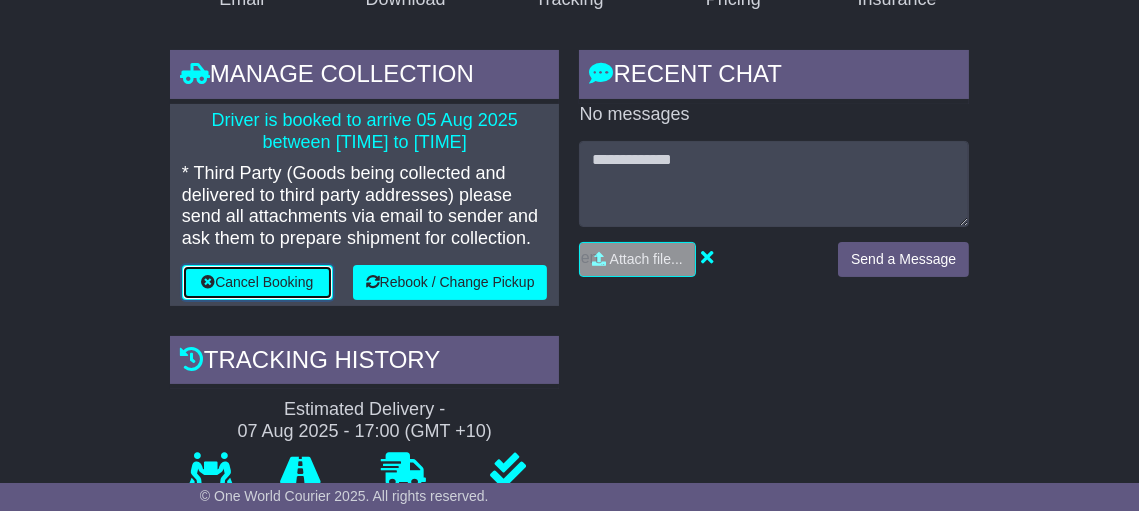 click on "Cancel Booking" at bounding box center [257, 282] 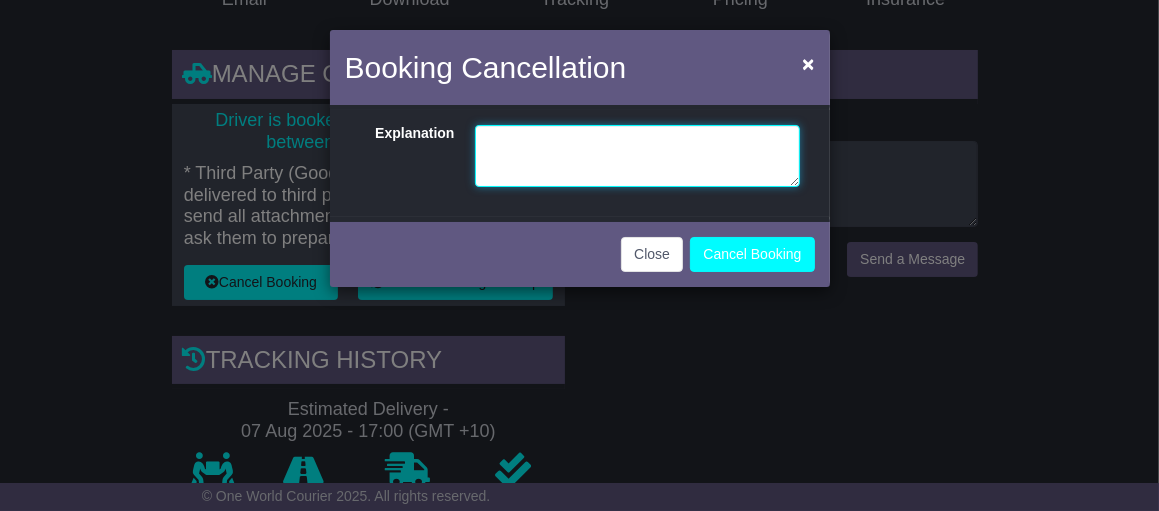 click at bounding box center [637, 156] 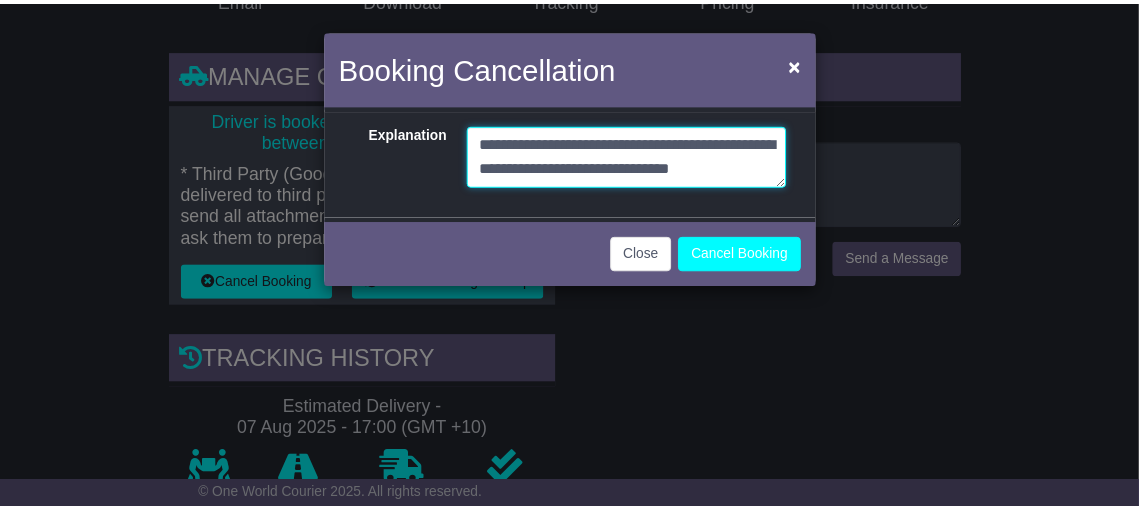 scroll, scrollTop: 15, scrollLeft: 0, axis: vertical 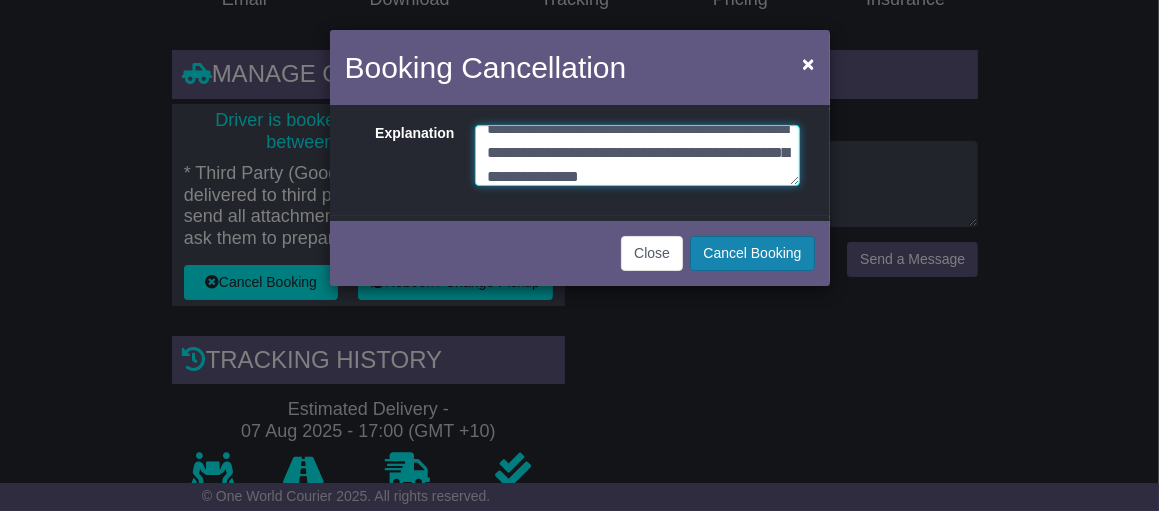 type on "**********" 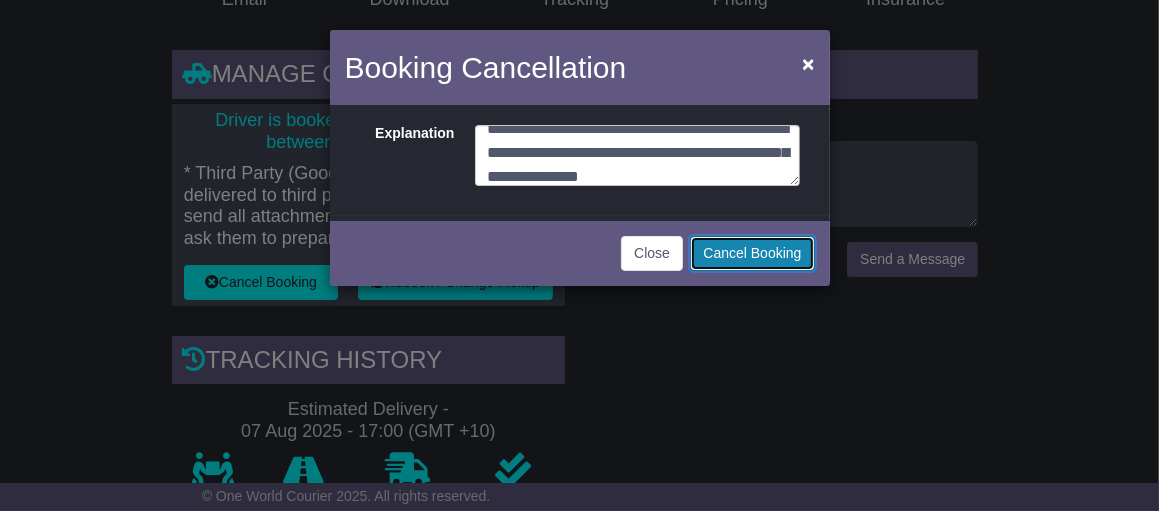 click on "Cancel Booking" at bounding box center [752, 253] 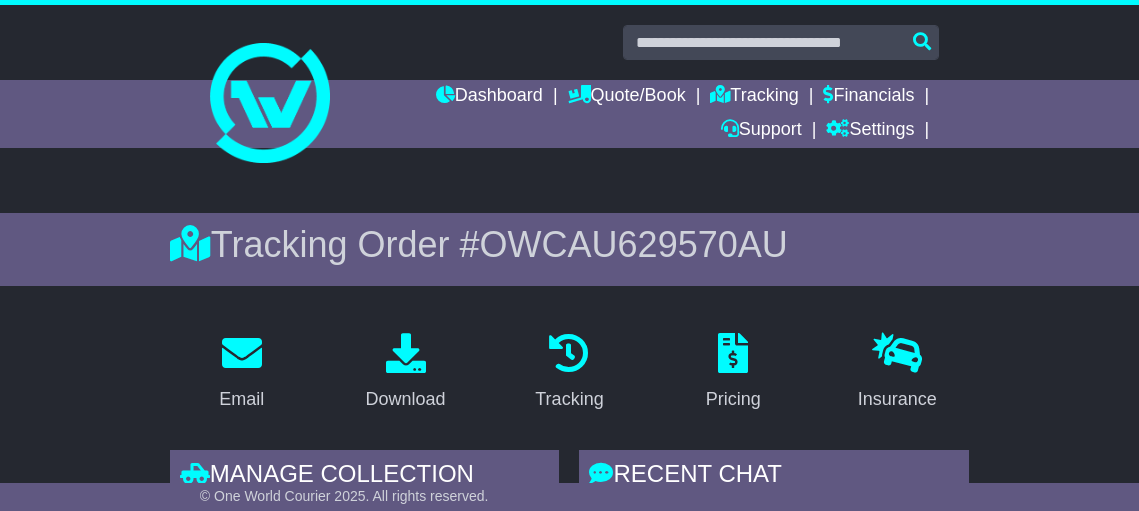 scroll, scrollTop: 400, scrollLeft: 0, axis: vertical 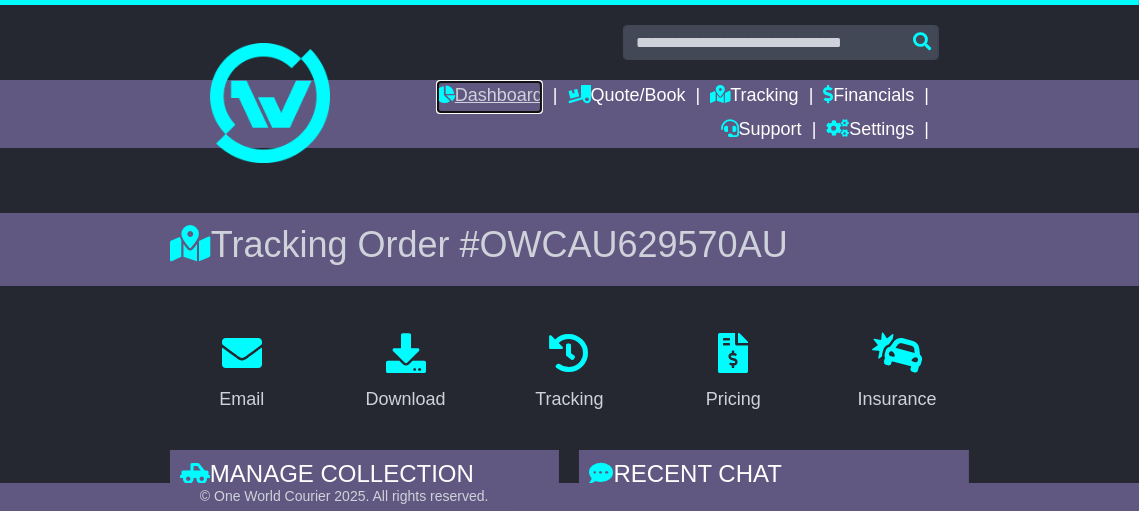 click on "Dashboard" at bounding box center (489, 97) 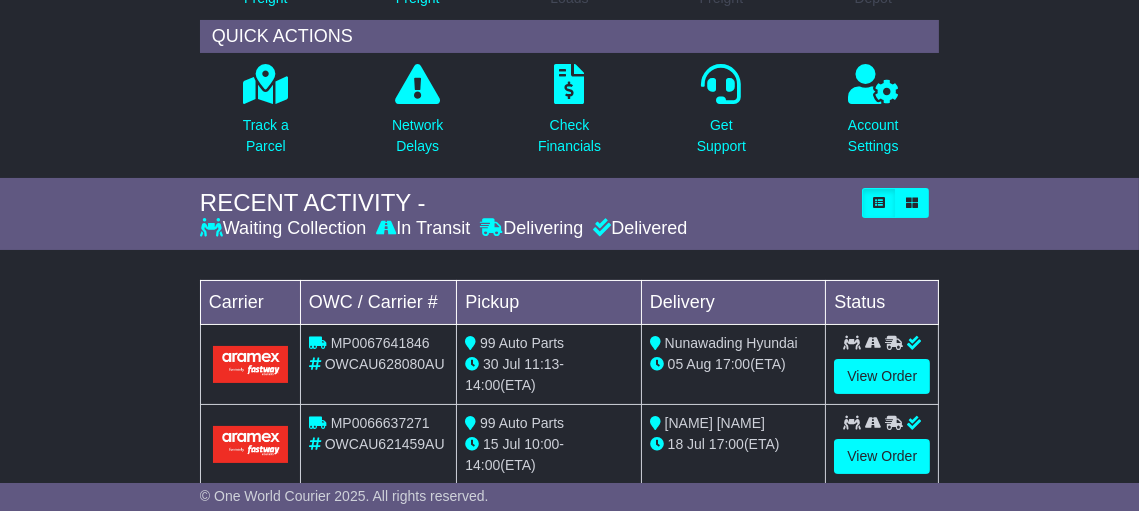 scroll, scrollTop: 0, scrollLeft: 0, axis: both 